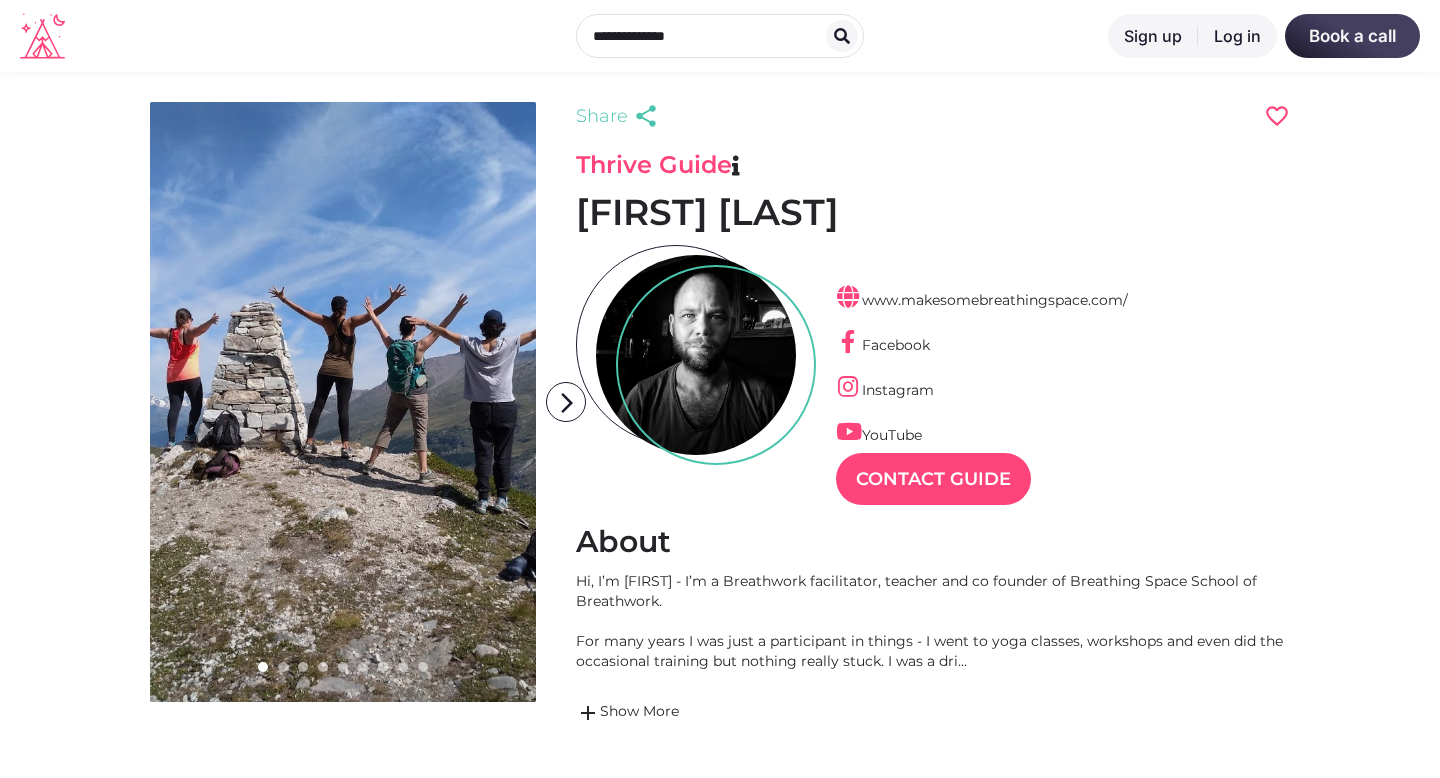 scroll, scrollTop: 0, scrollLeft: 0, axis: both 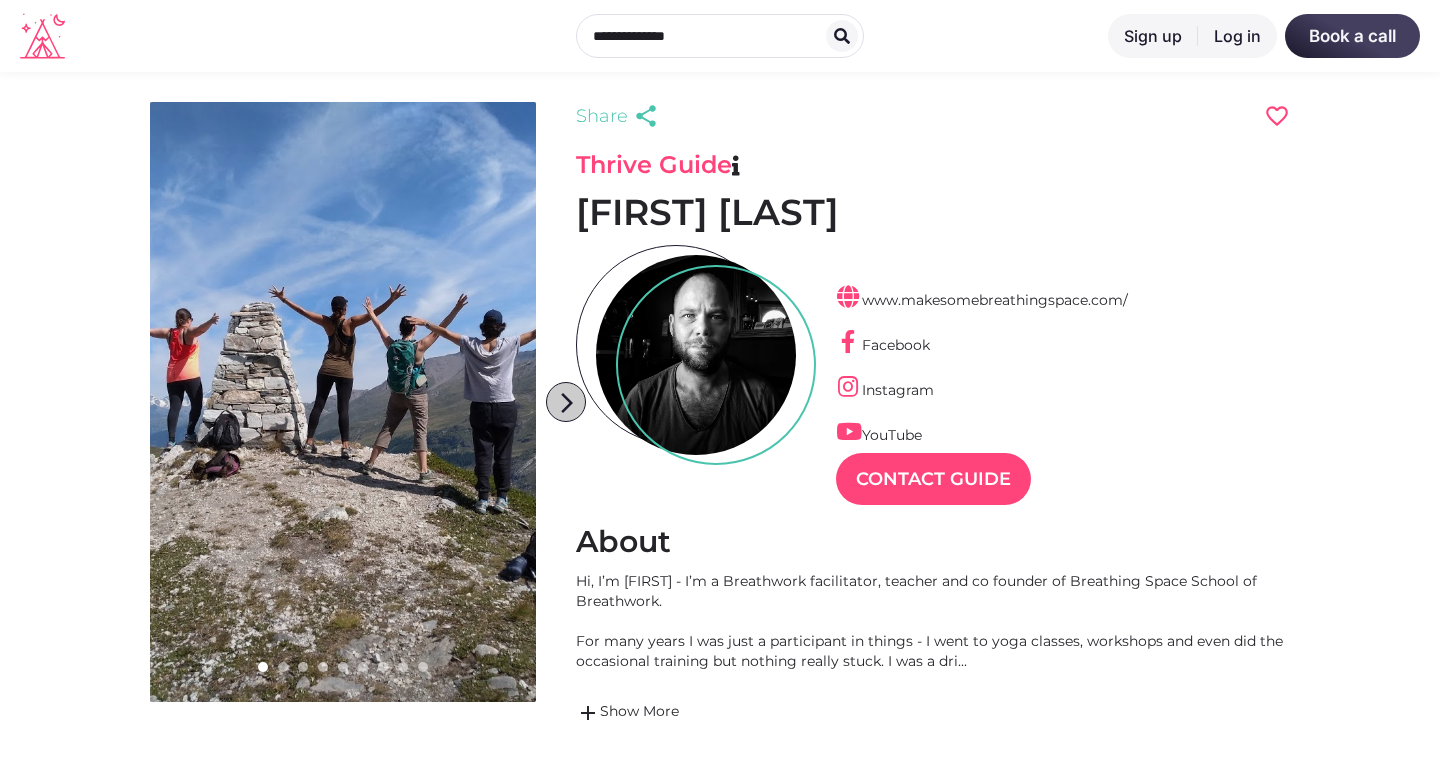 click on "arrow_forward_ios" at bounding box center (567, 403) 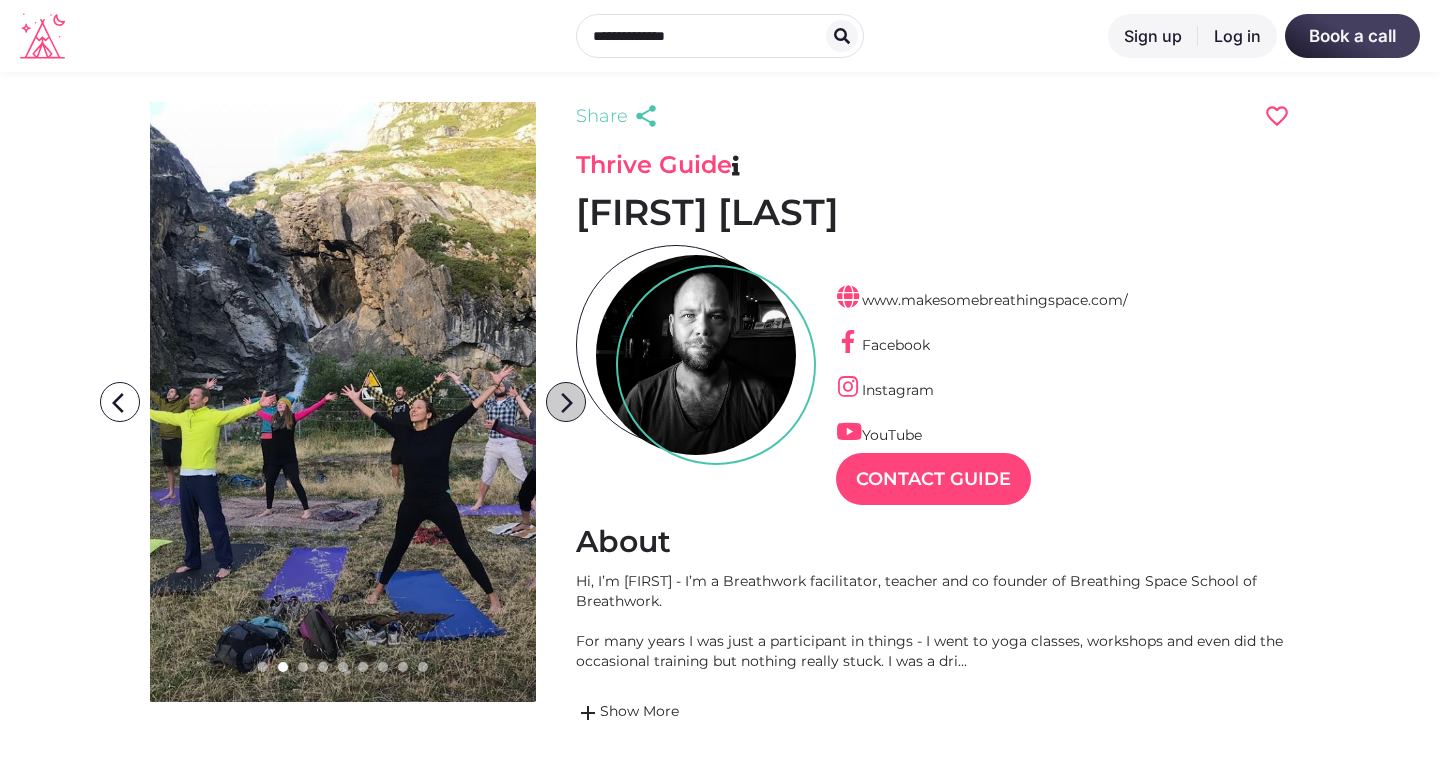 click on "arrow_forward_ios" at bounding box center (567, 403) 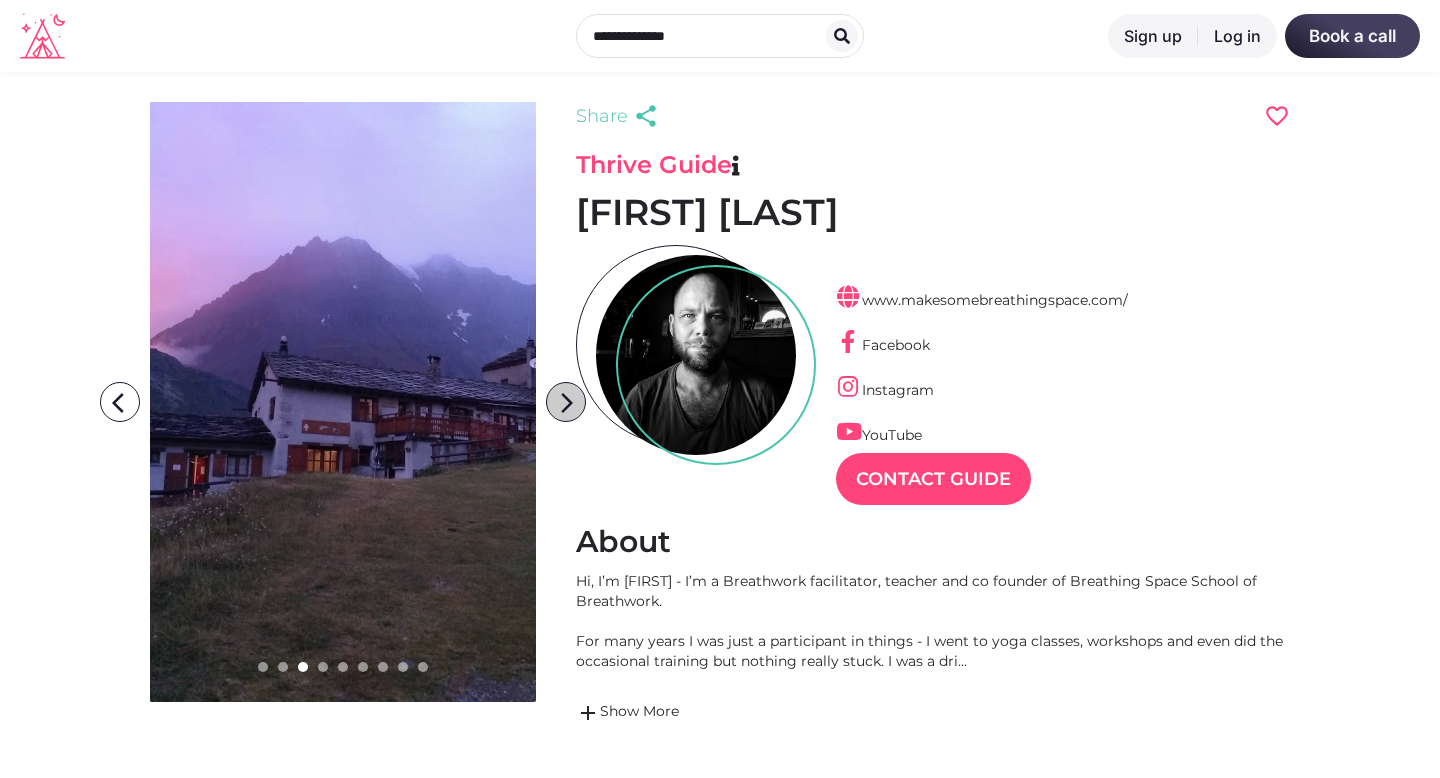click on "arrow_forward_ios" at bounding box center [567, 403] 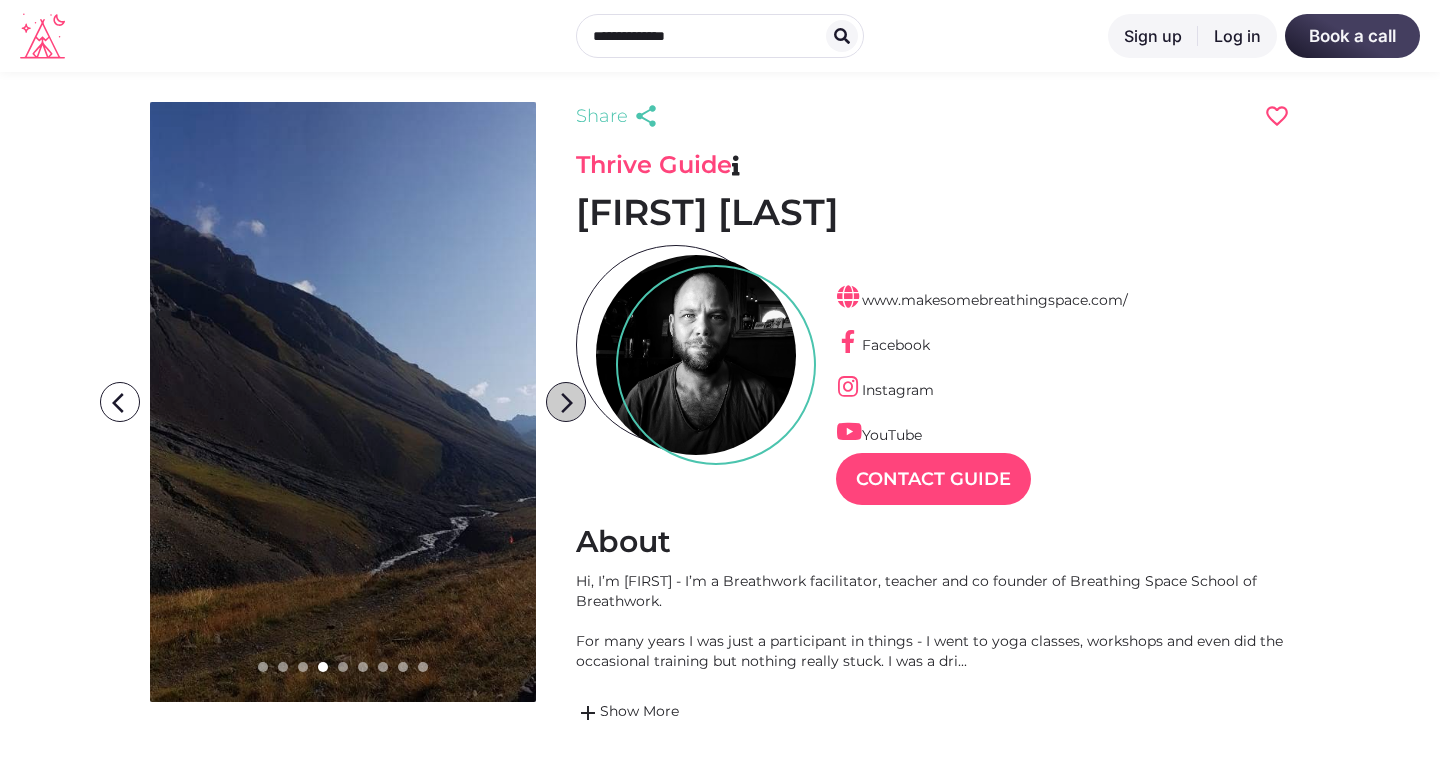 click on "arrow_forward_ios" at bounding box center [567, 403] 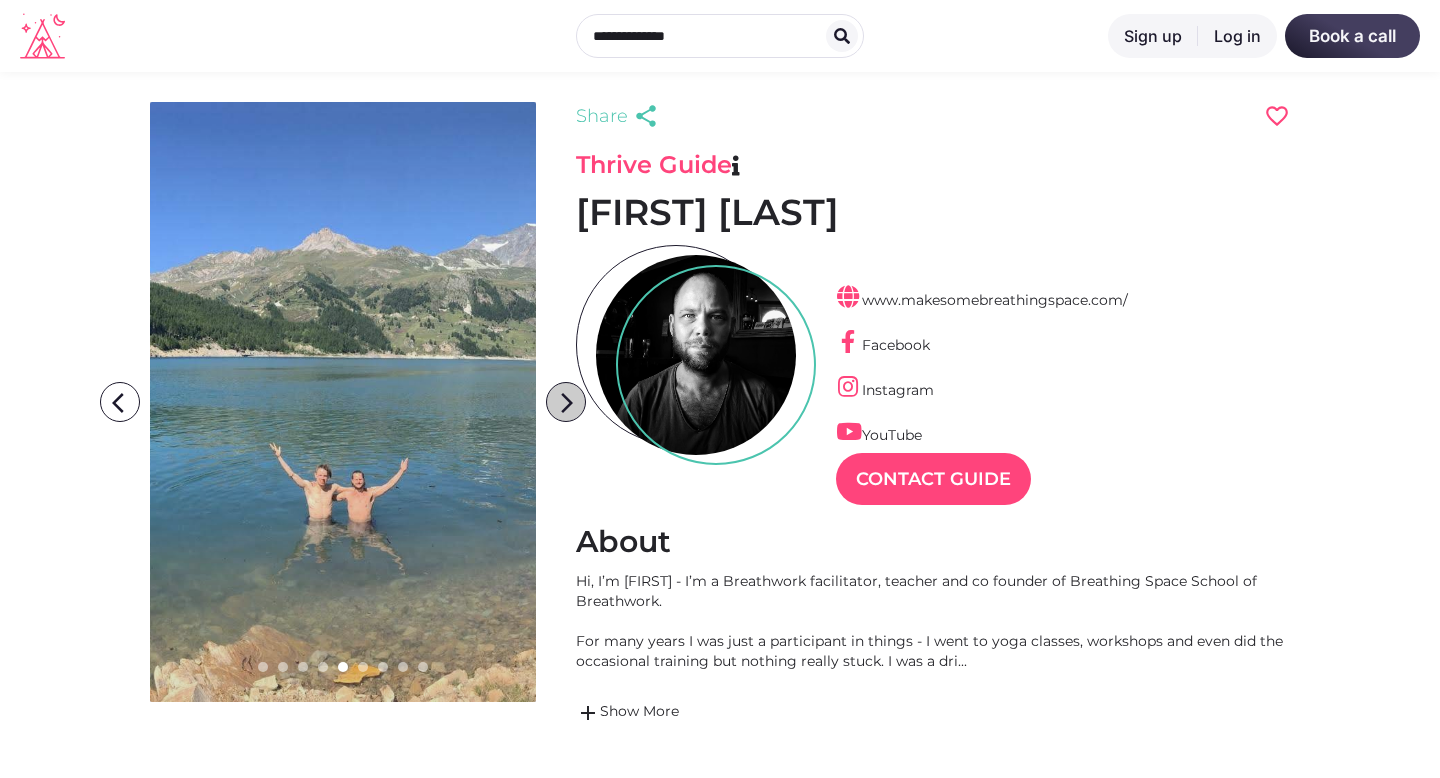 click on "arrow_forward_ios" at bounding box center (567, 403) 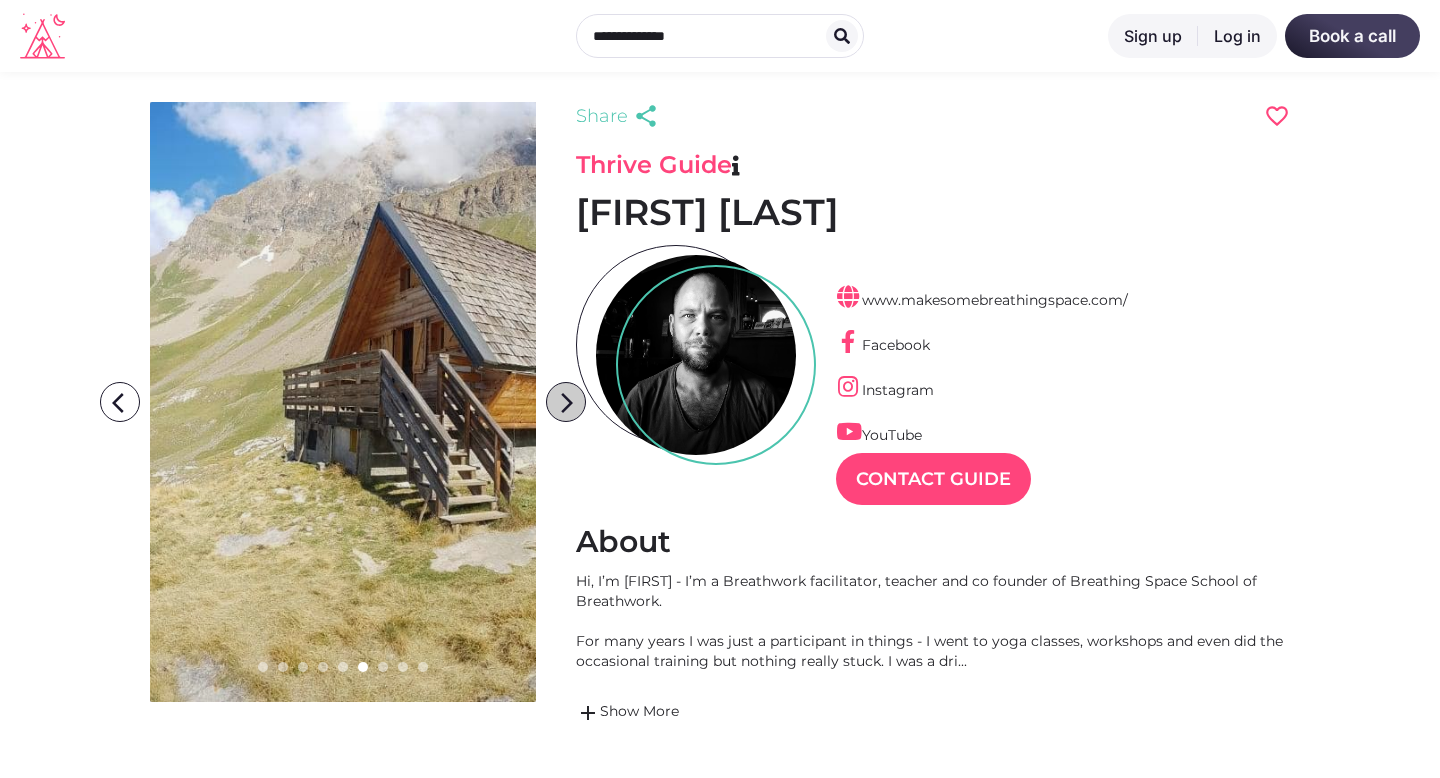 click on "arrow_forward_ios" at bounding box center (567, 403) 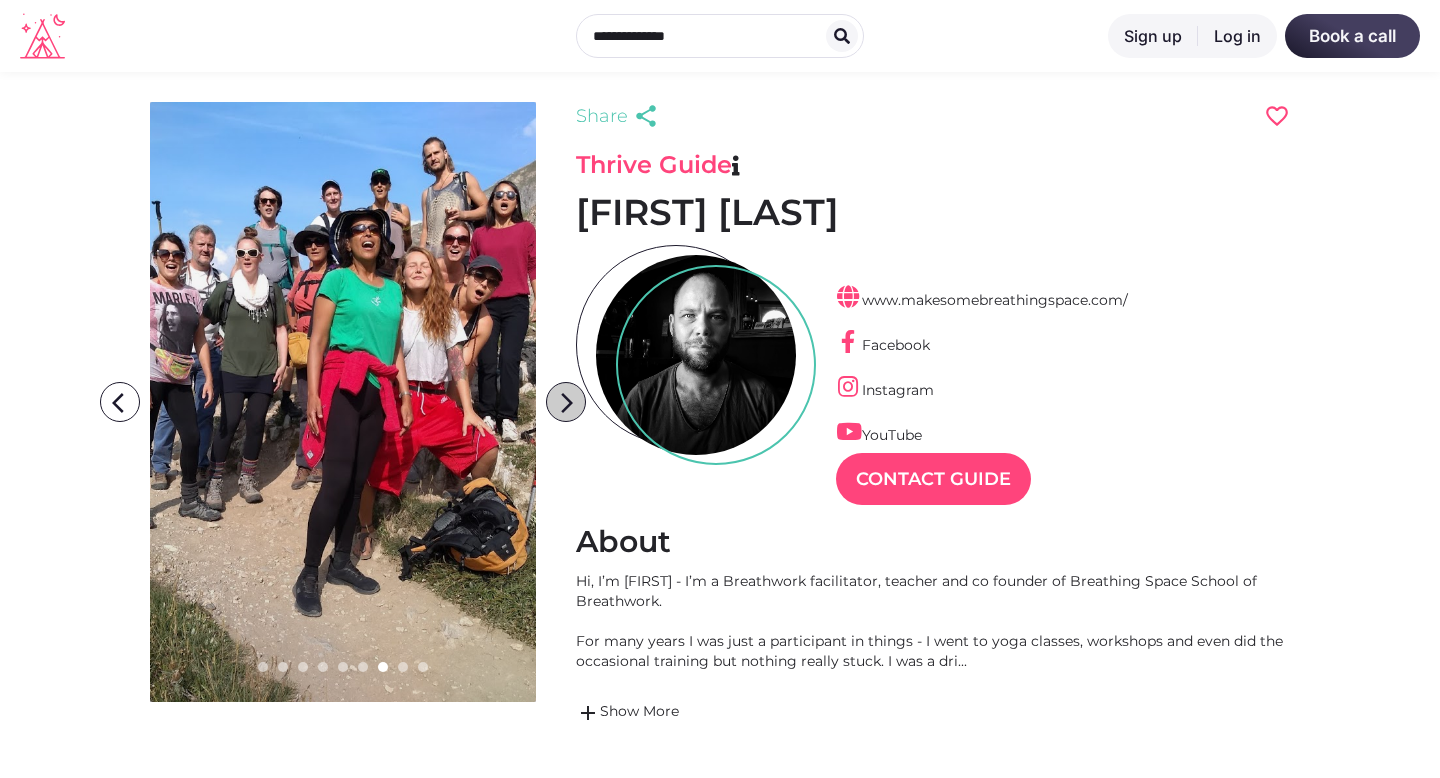 click on "arrow_forward_ios" at bounding box center [567, 403] 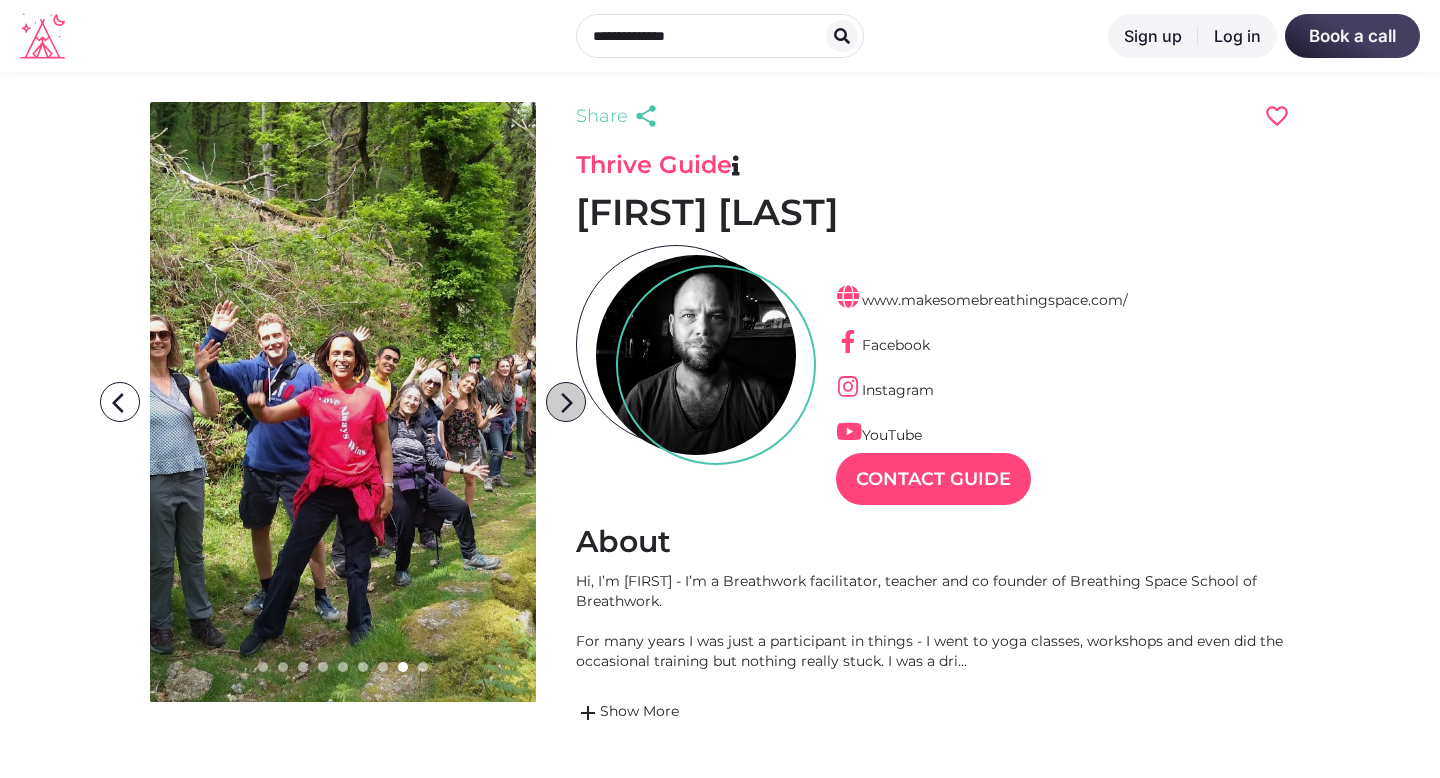 click on "arrow_forward_ios" at bounding box center [567, 403] 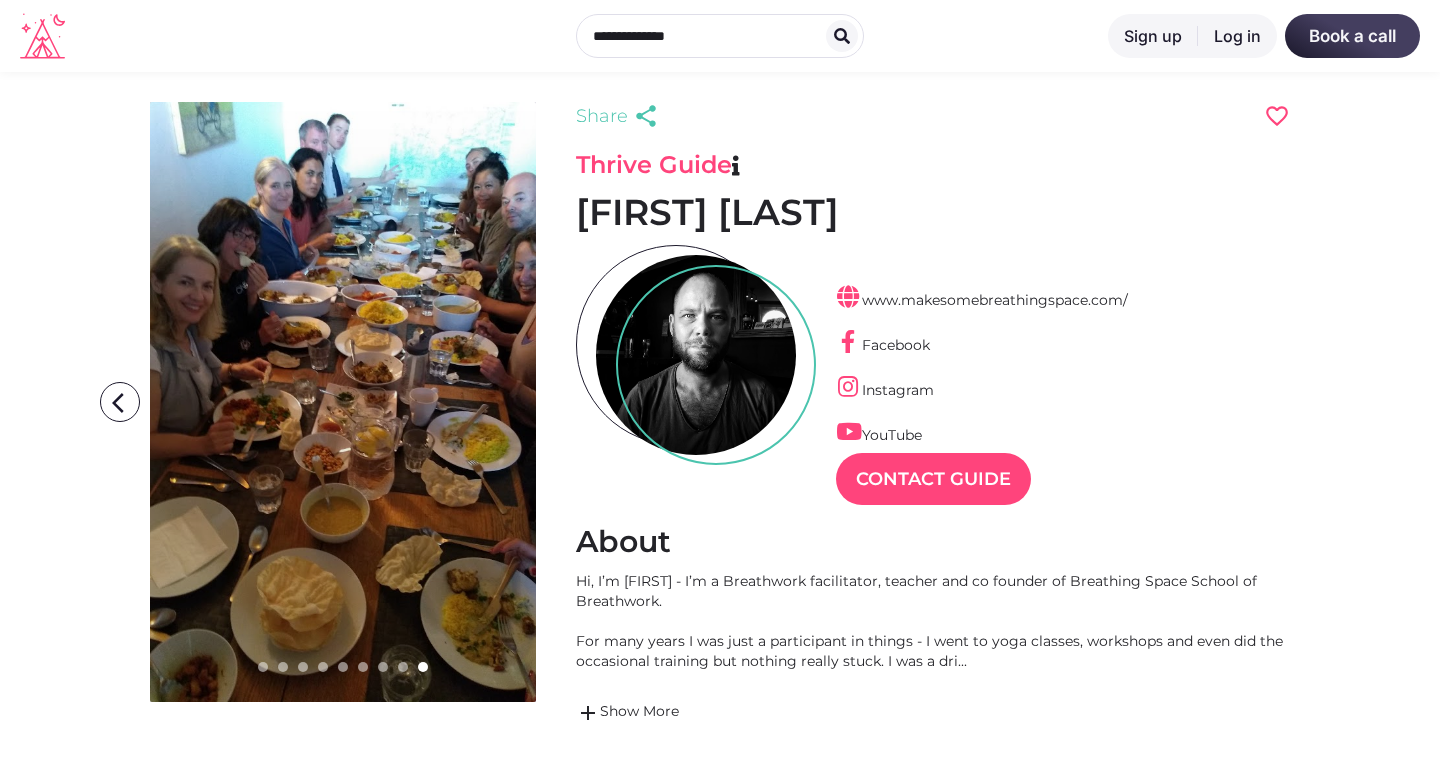 click on "arrow_forward_ios" at bounding box center [567, 403] 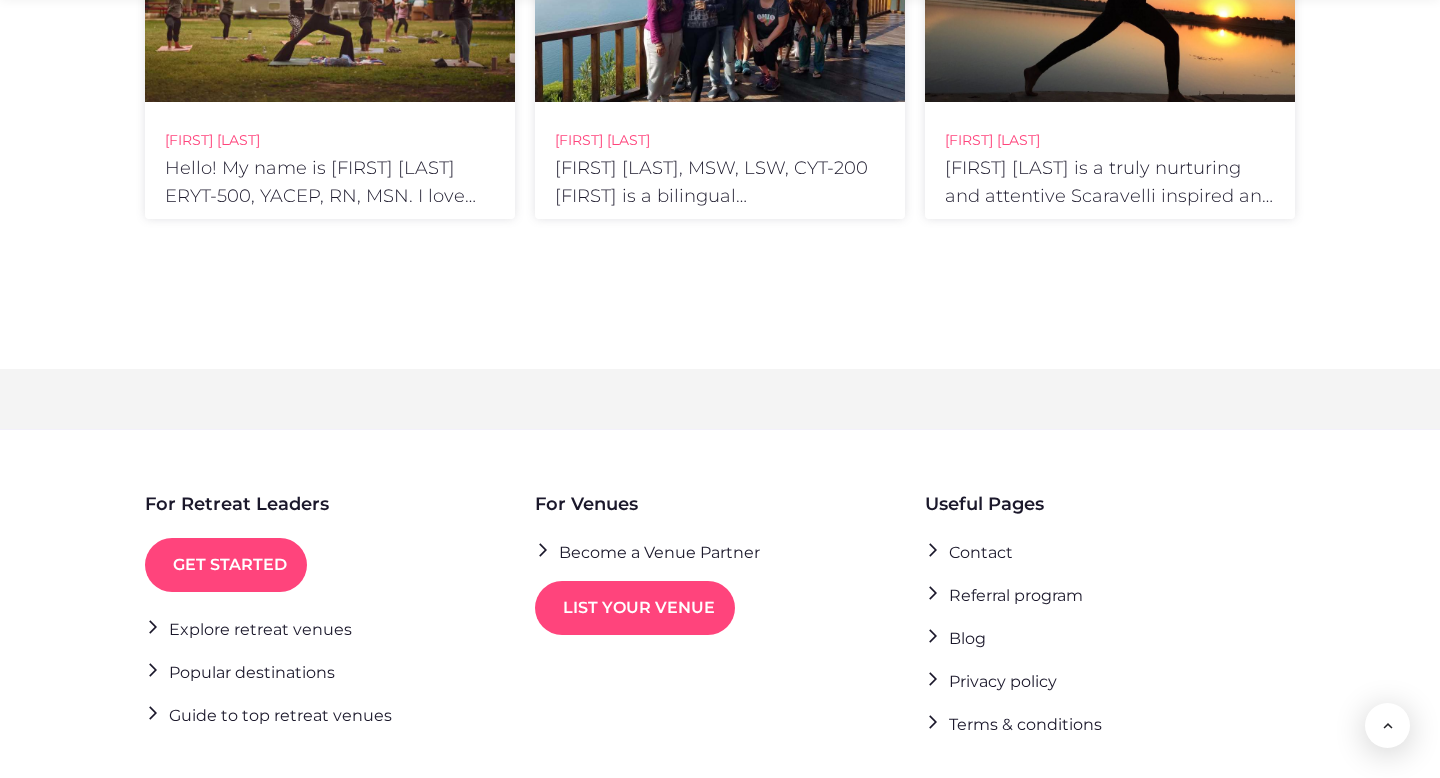 scroll, scrollTop: 1930, scrollLeft: 0, axis: vertical 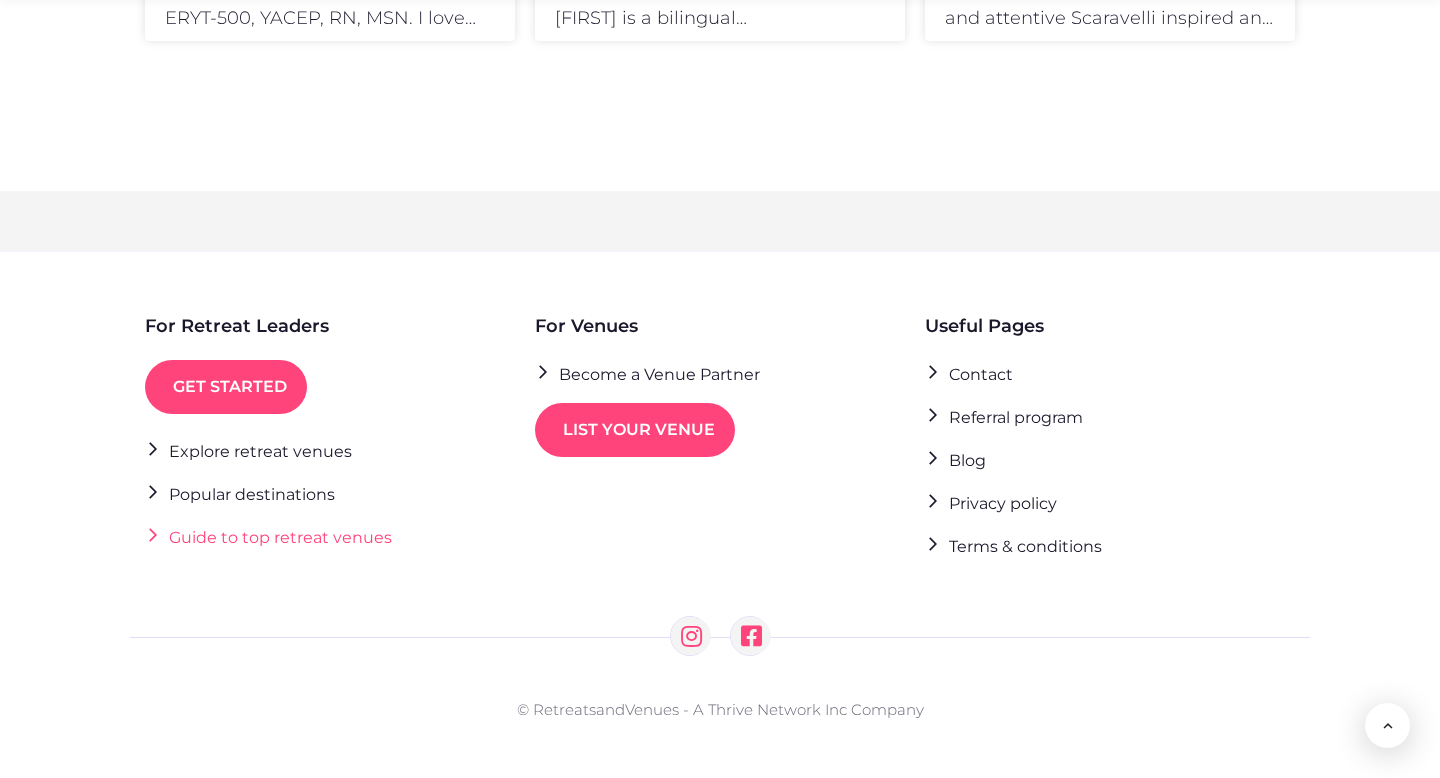 click on "Guide to top retreat venues" at bounding box center (268, 536) 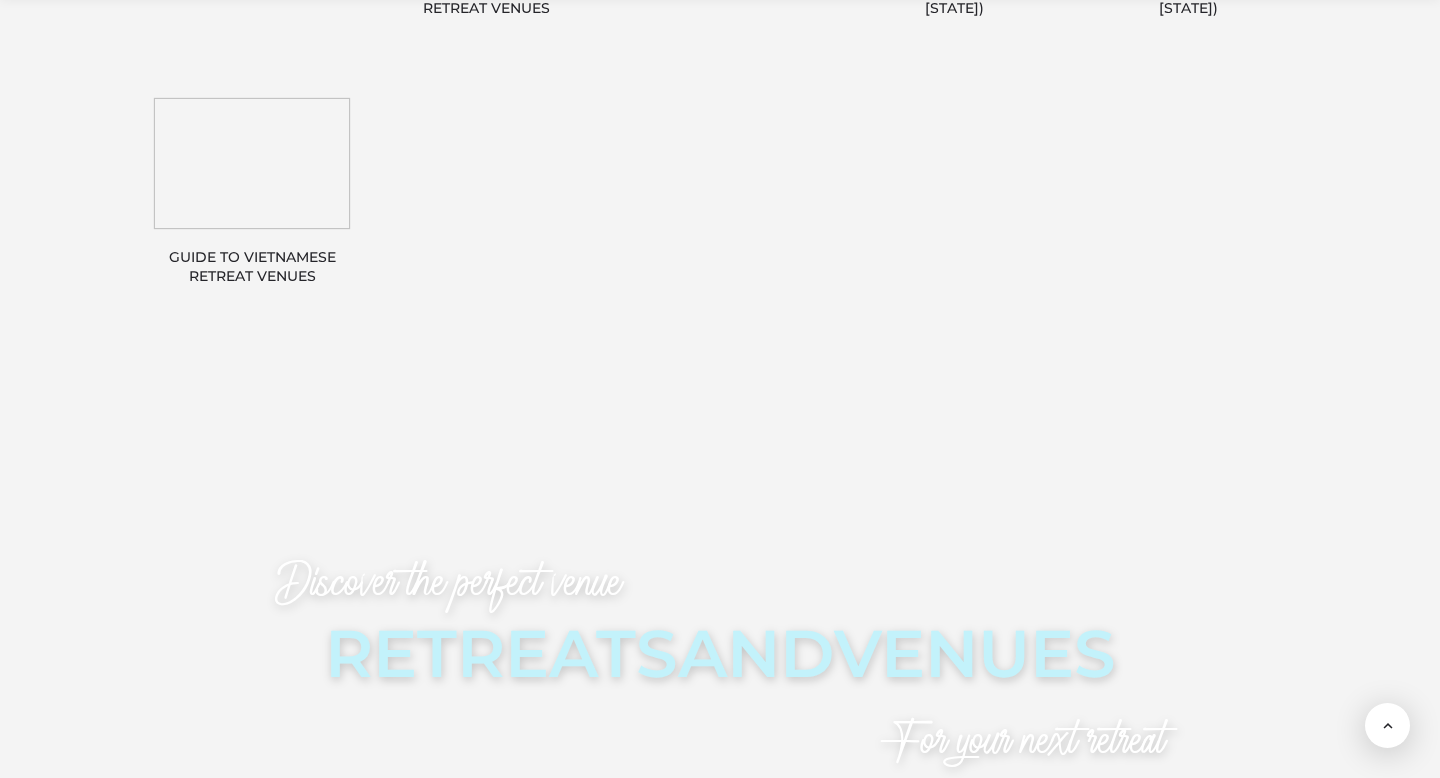 scroll, scrollTop: 5710, scrollLeft: 0, axis: vertical 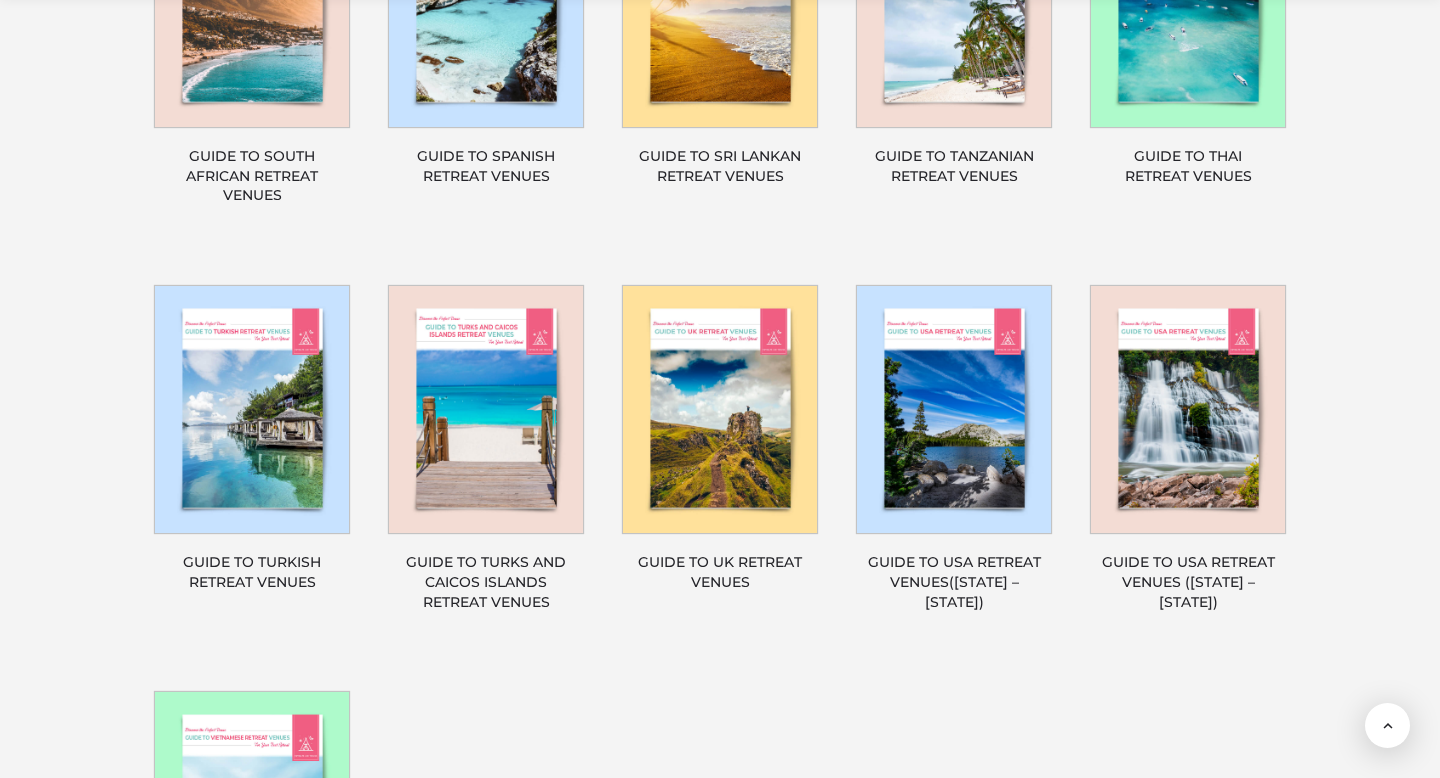 click at bounding box center [720, 410] 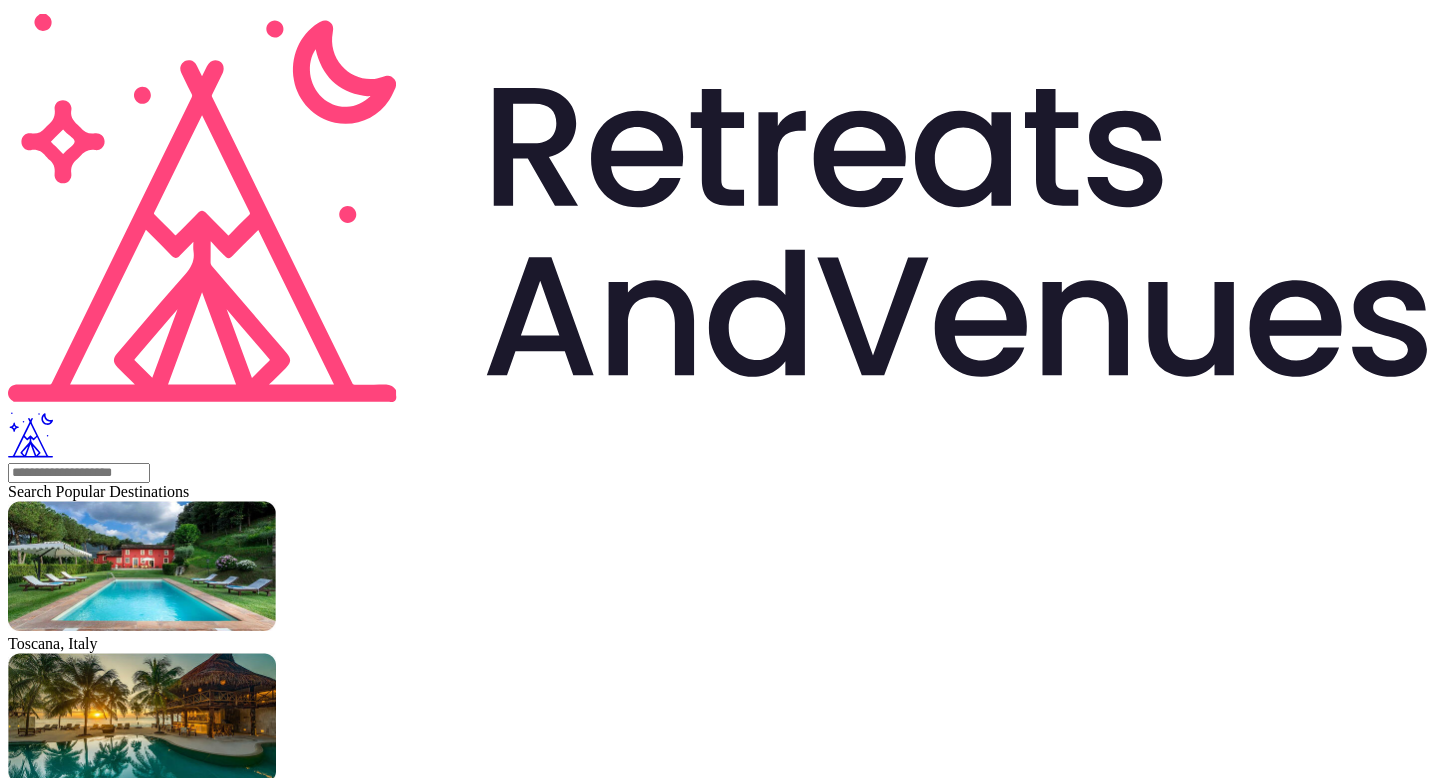 scroll, scrollTop: 0, scrollLeft: 0, axis: both 